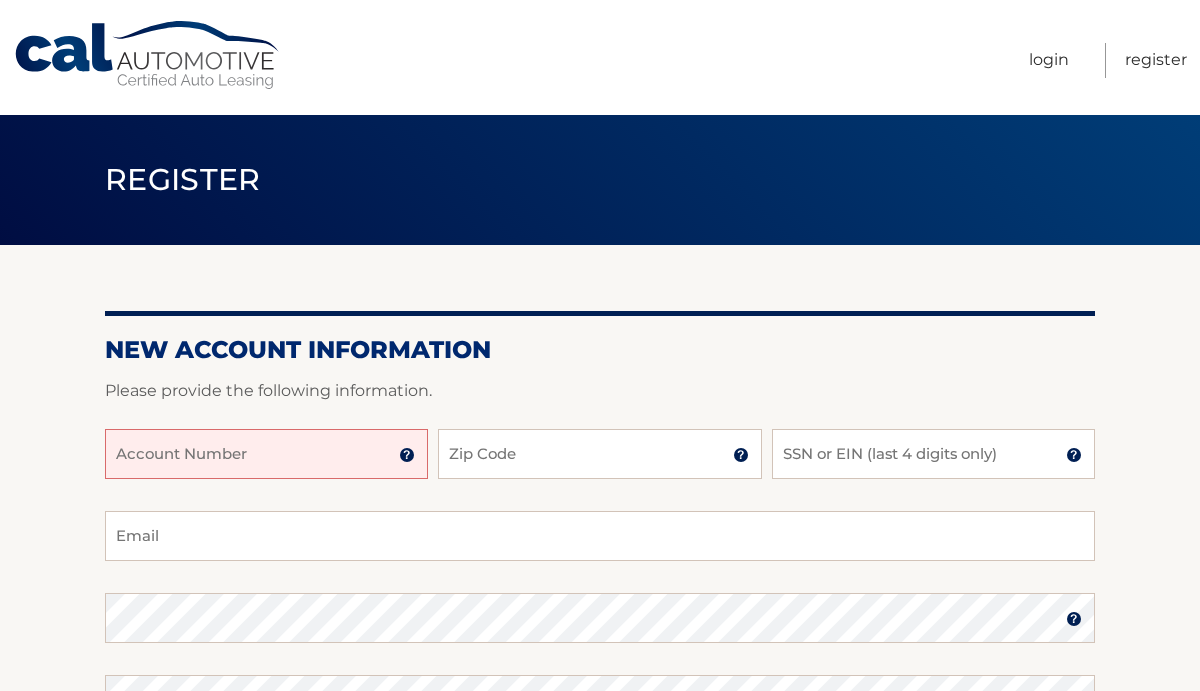 scroll, scrollTop: 0, scrollLeft: 0, axis: both 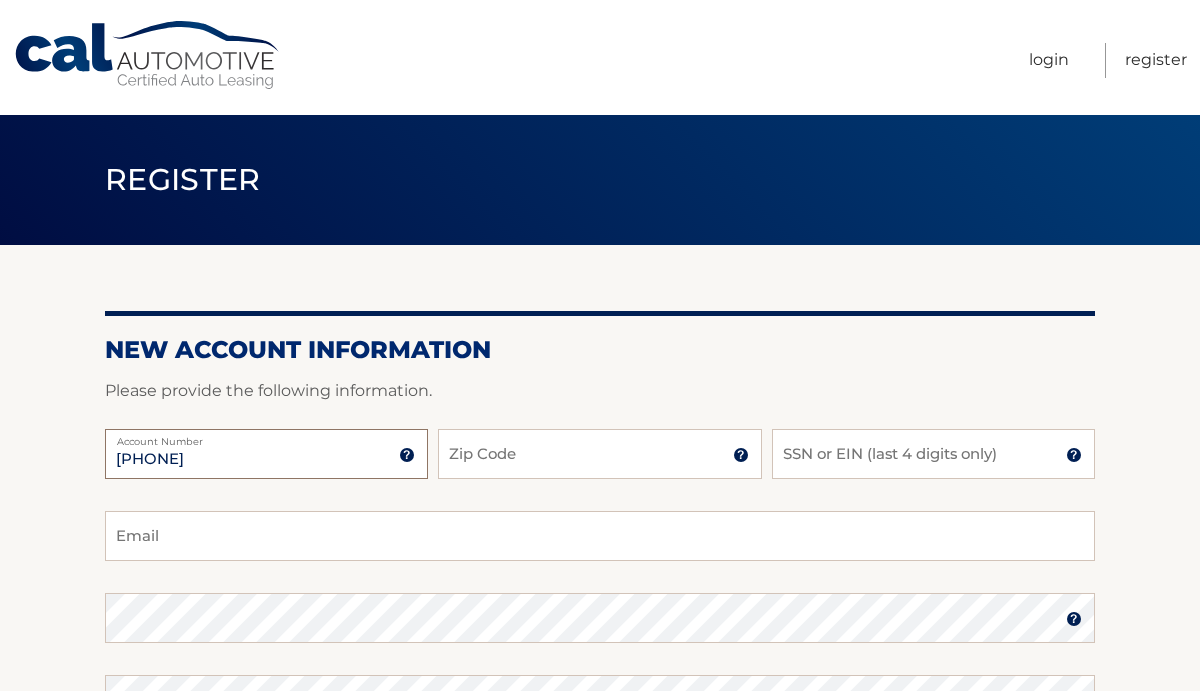 type on "44455967389" 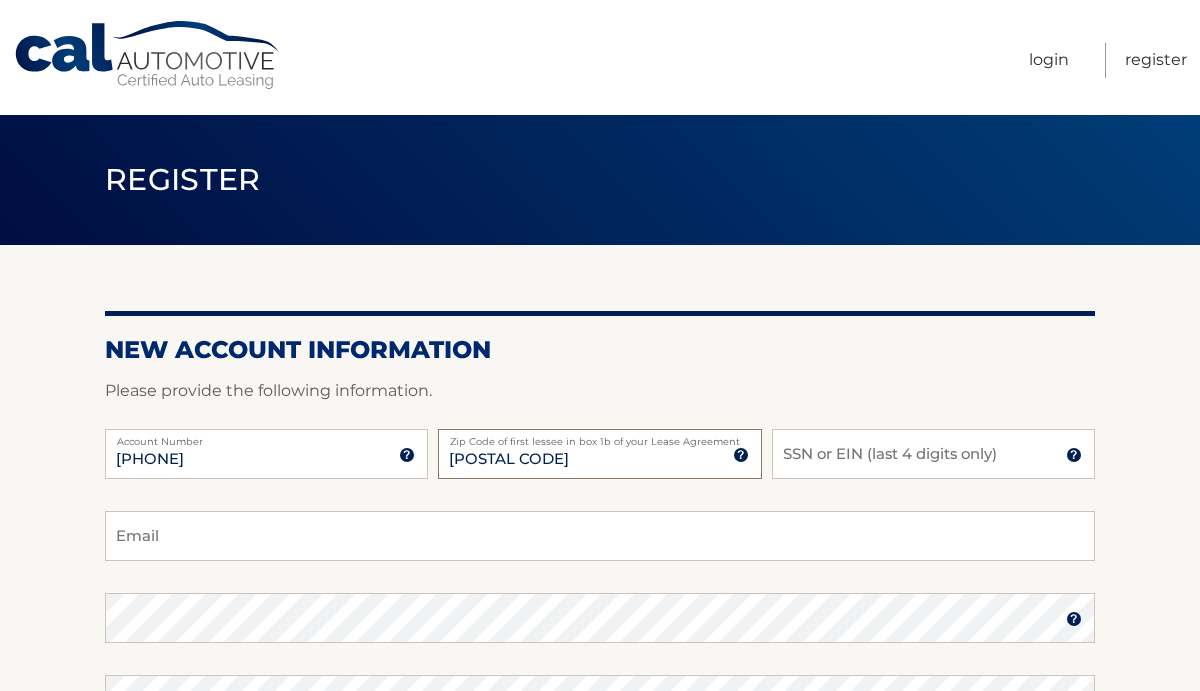 type on "07001" 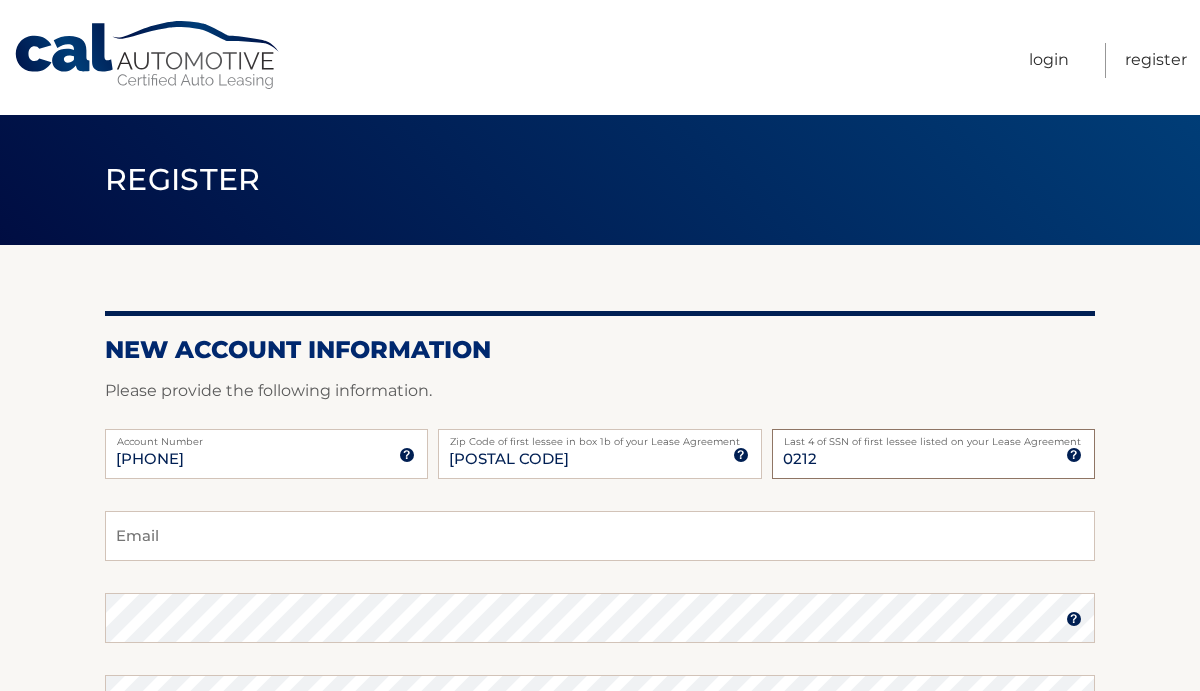 type on "0212" 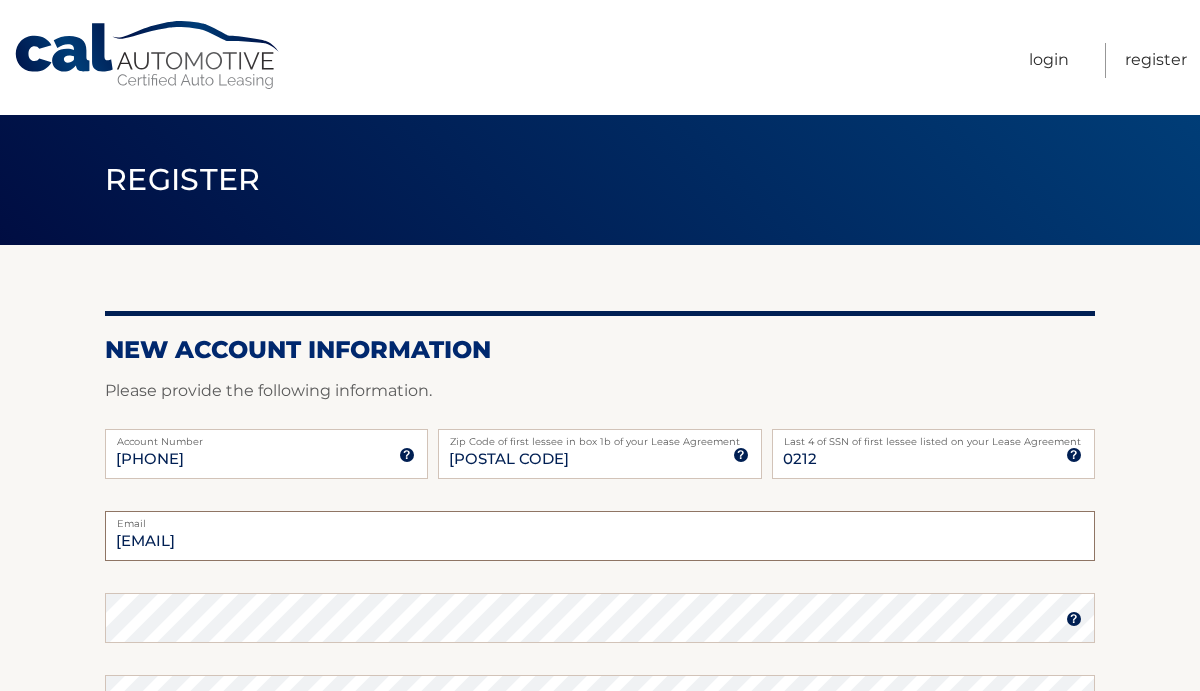 type on "anneliese.diaz24@gmail.com" 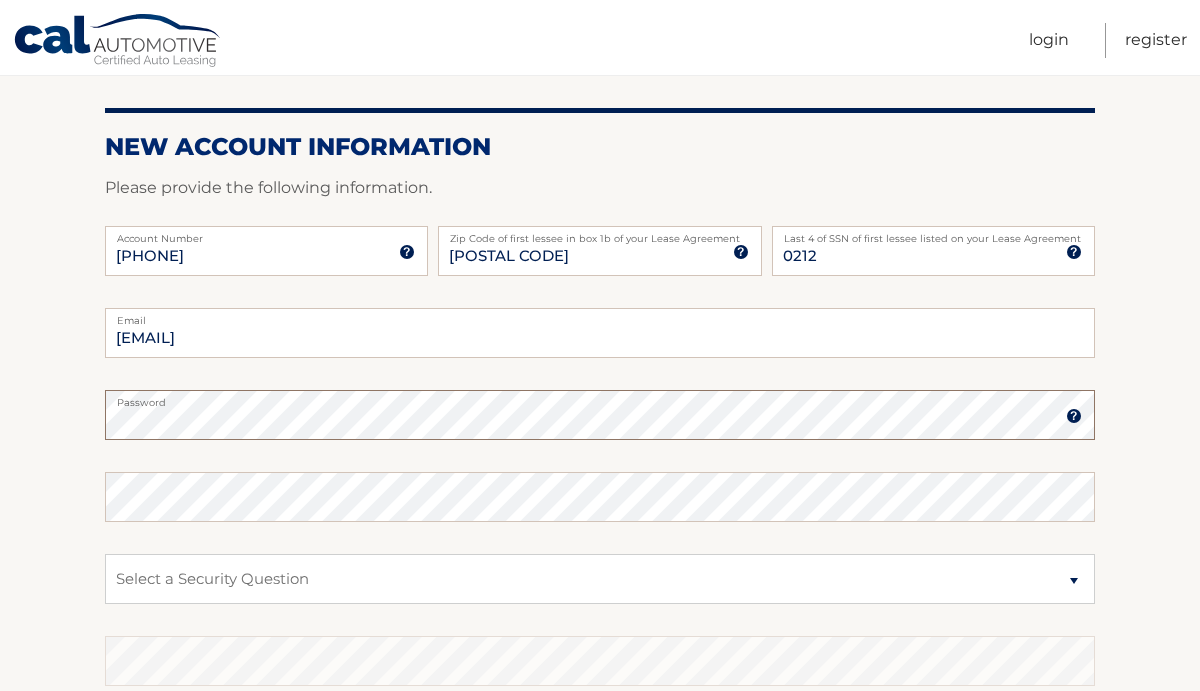 scroll, scrollTop: 215, scrollLeft: 0, axis: vertical 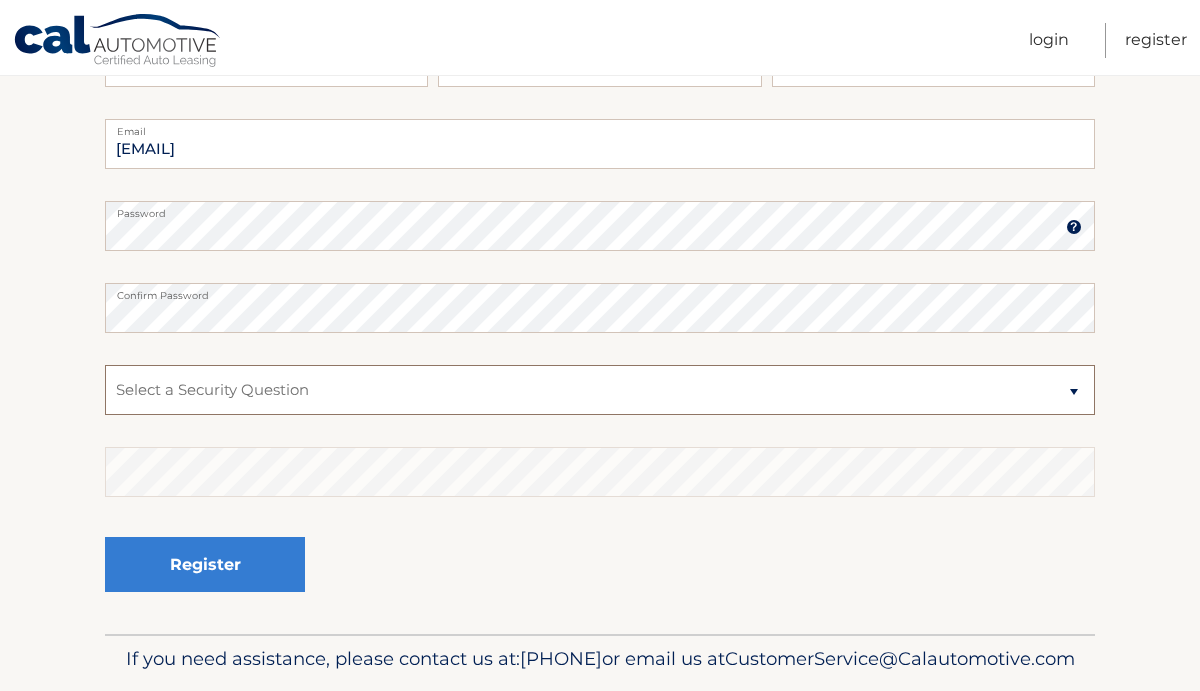 click on "Select a Security Question
What was the name of your elementary school?
What is your mother’s maiden name?
What street did you live on in the third grade?
In what city or town was your first job?
What was your childhood phone number including area code? (e.g., 000-000-0000)" at bounding box center [600, 390] 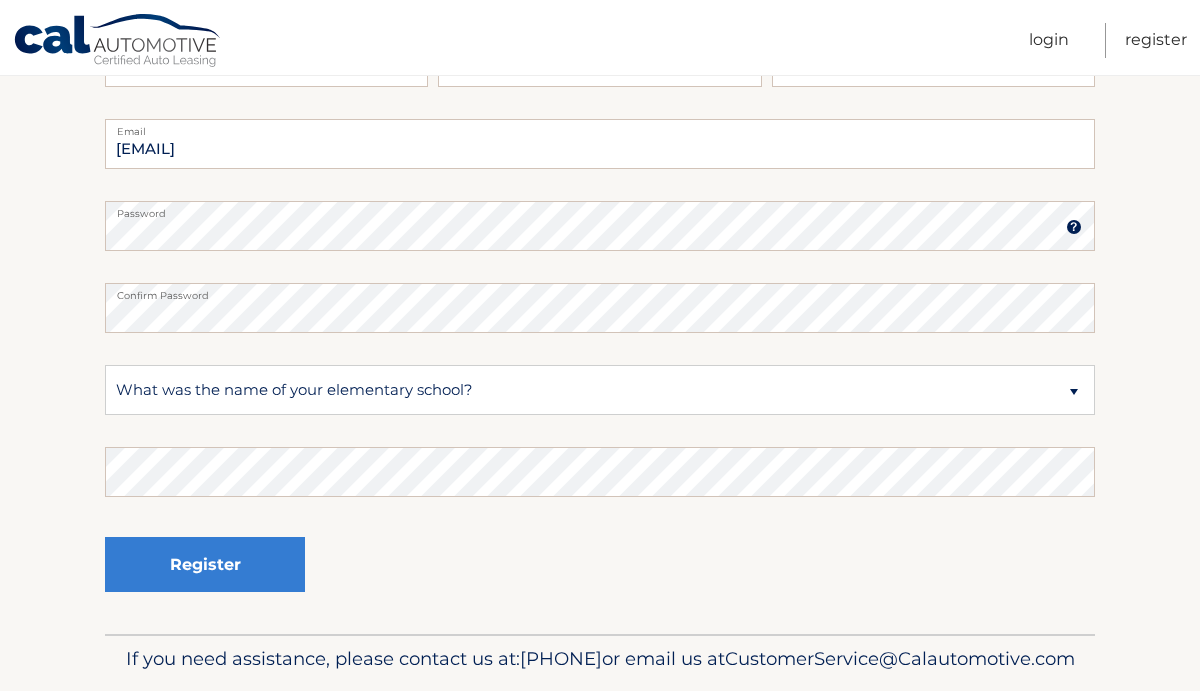 click on "anneliese.diaz24@gmail.com
Email
Password
Password should be a minimum of 6 characters and is case sensitive
Confirm Password
Select a Security Question
What was the name of your elementary school?
What is your mother’s maiden name?" at bounding box center [600, 376] 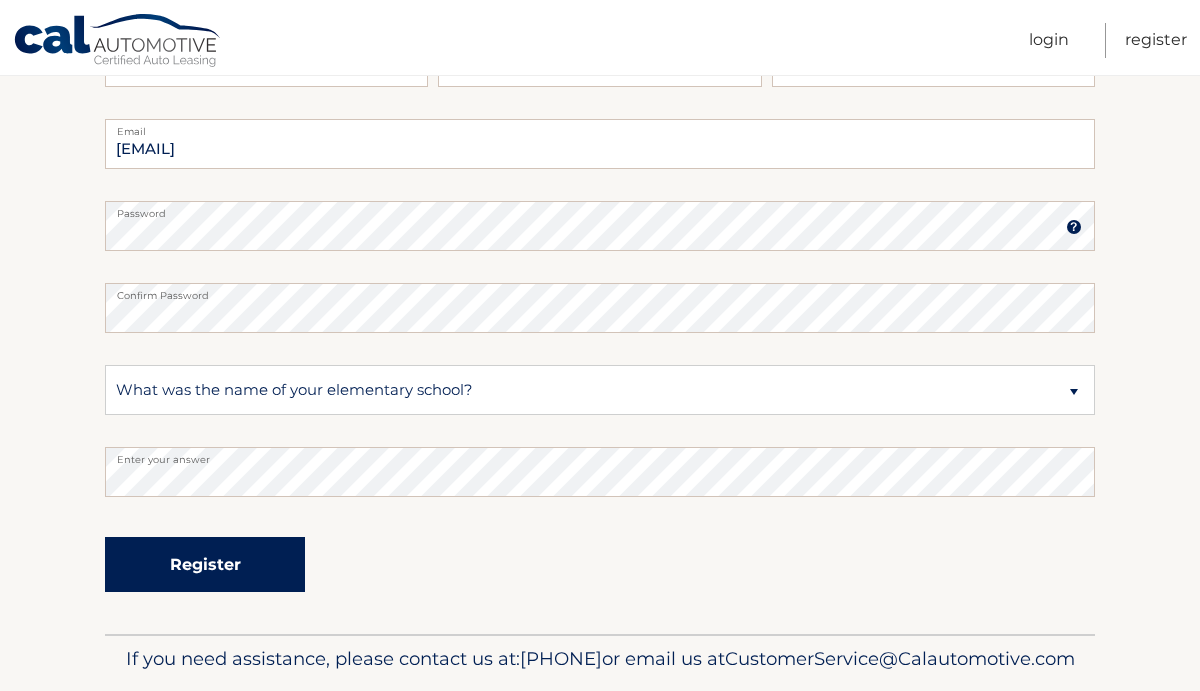 click on "Register" at bounding box center [205, 564] 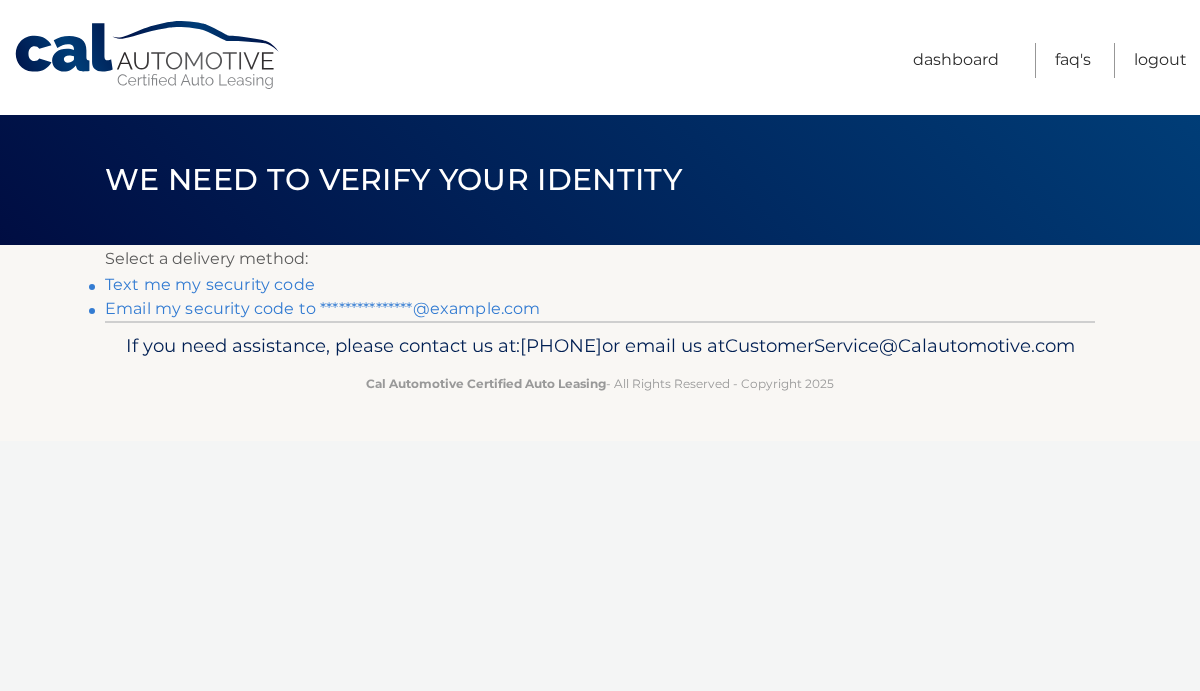 scroll, scrollTop: 0, scrollLeft: 0, axis: both 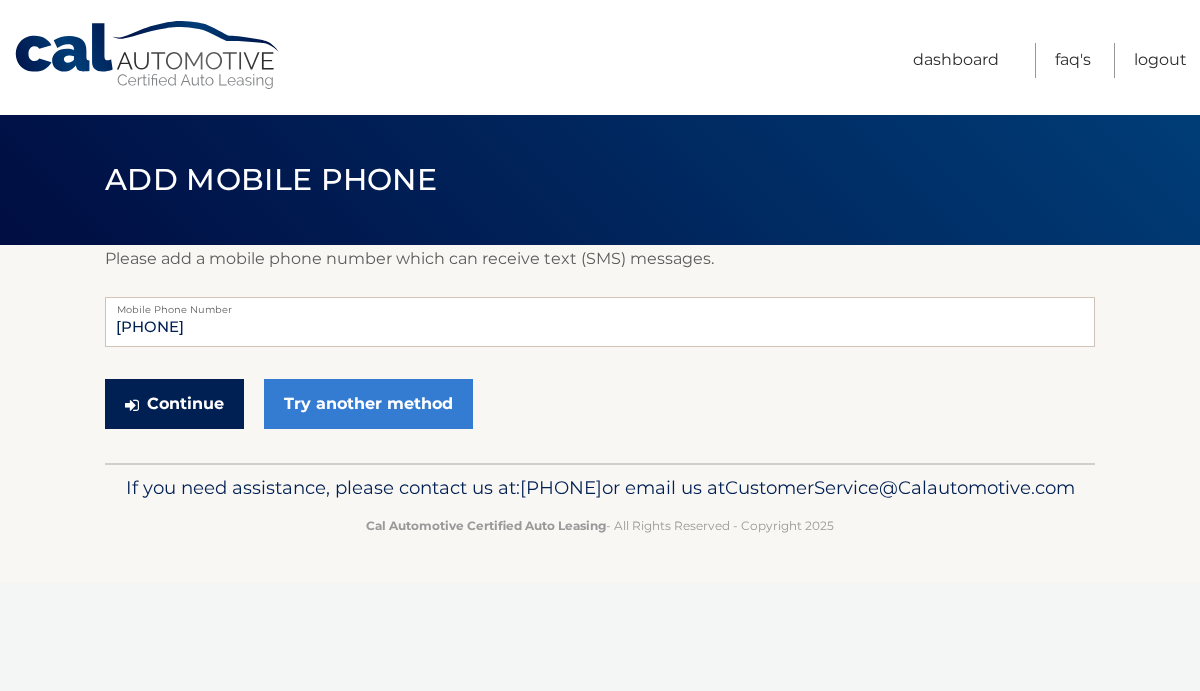 click on "Continue" at bounding box center [174, 404] 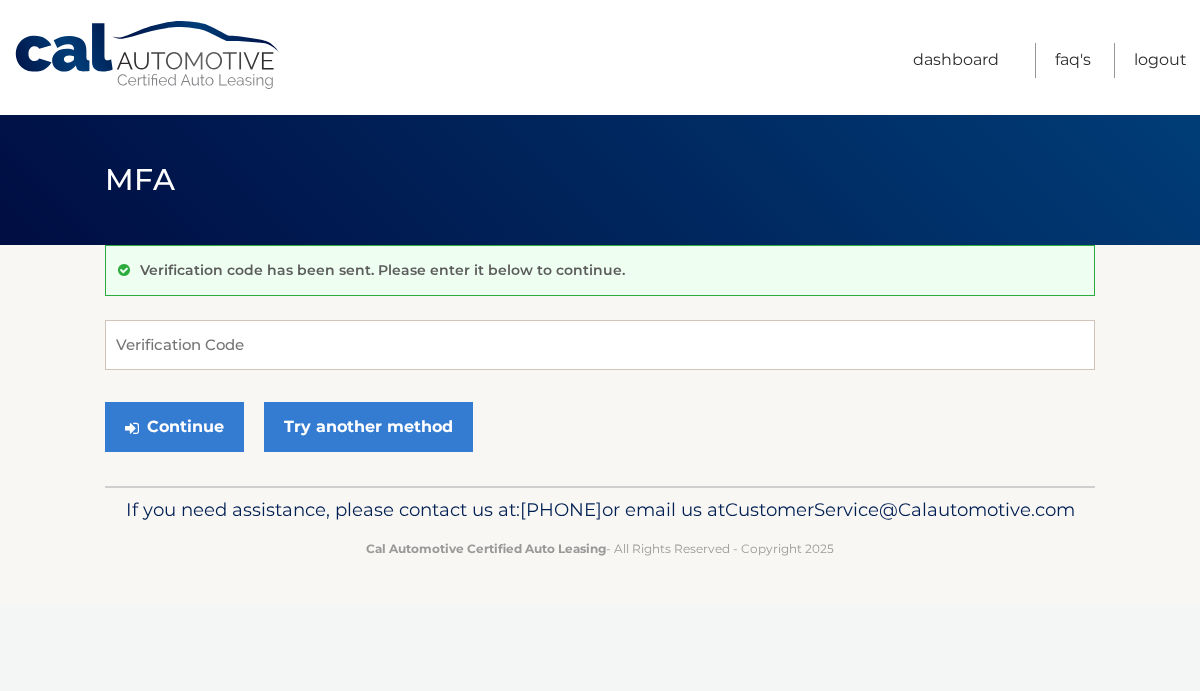 scroll, scrollTop: 0, scrollLeft: 0, axis: both 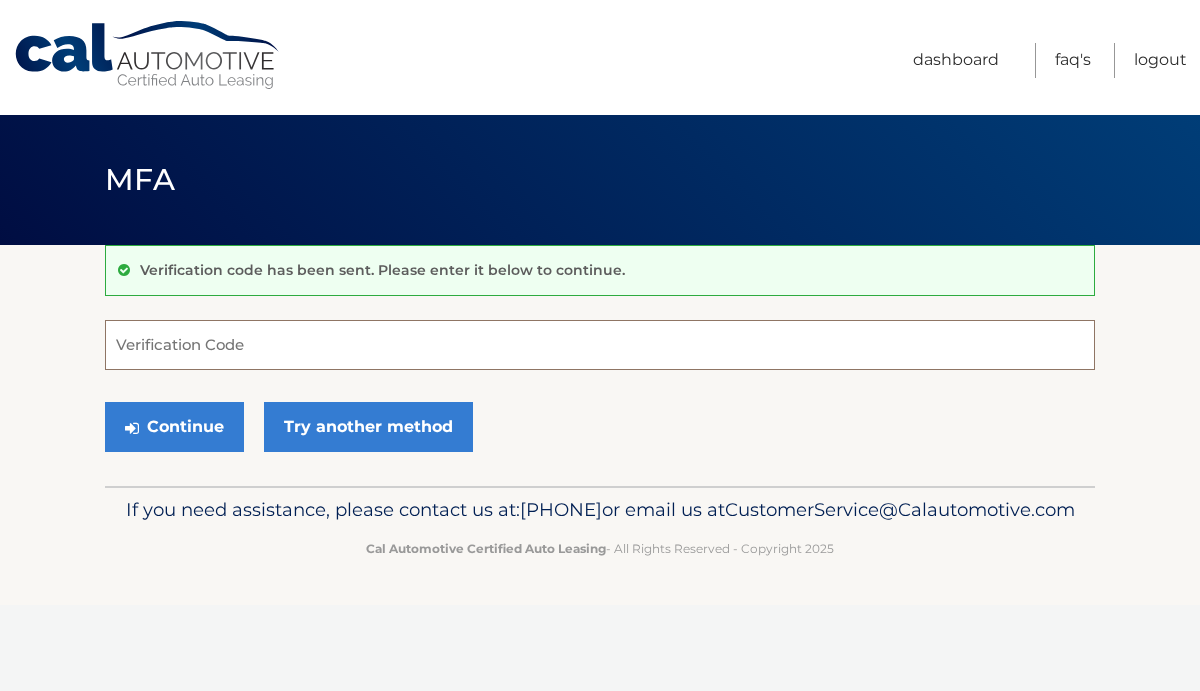 click on "Verification Code" at bounding box center (600, 345) 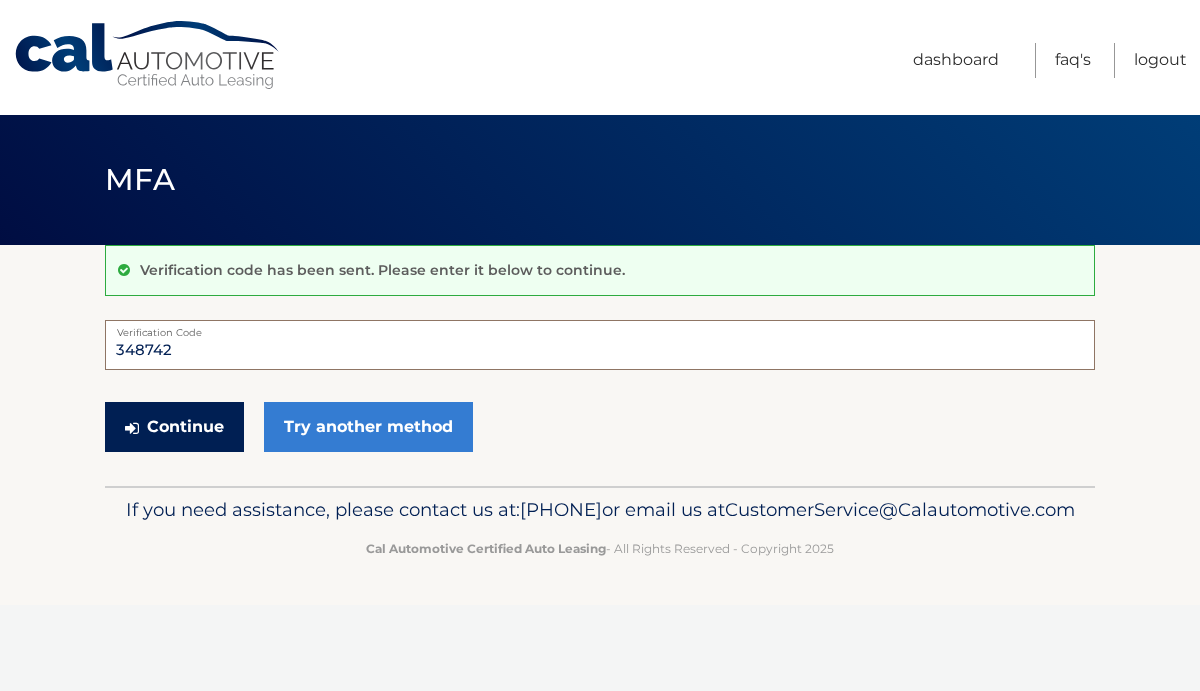 type on "348742" 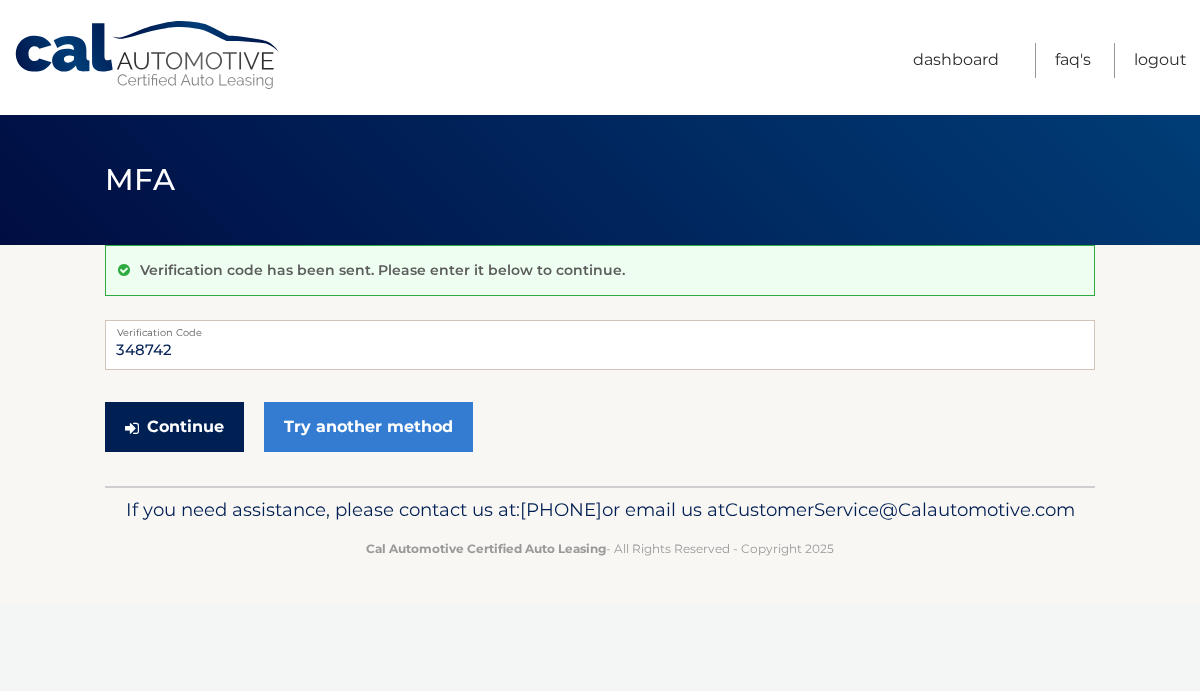 click on "Continue" at bounding box center (174, 427) 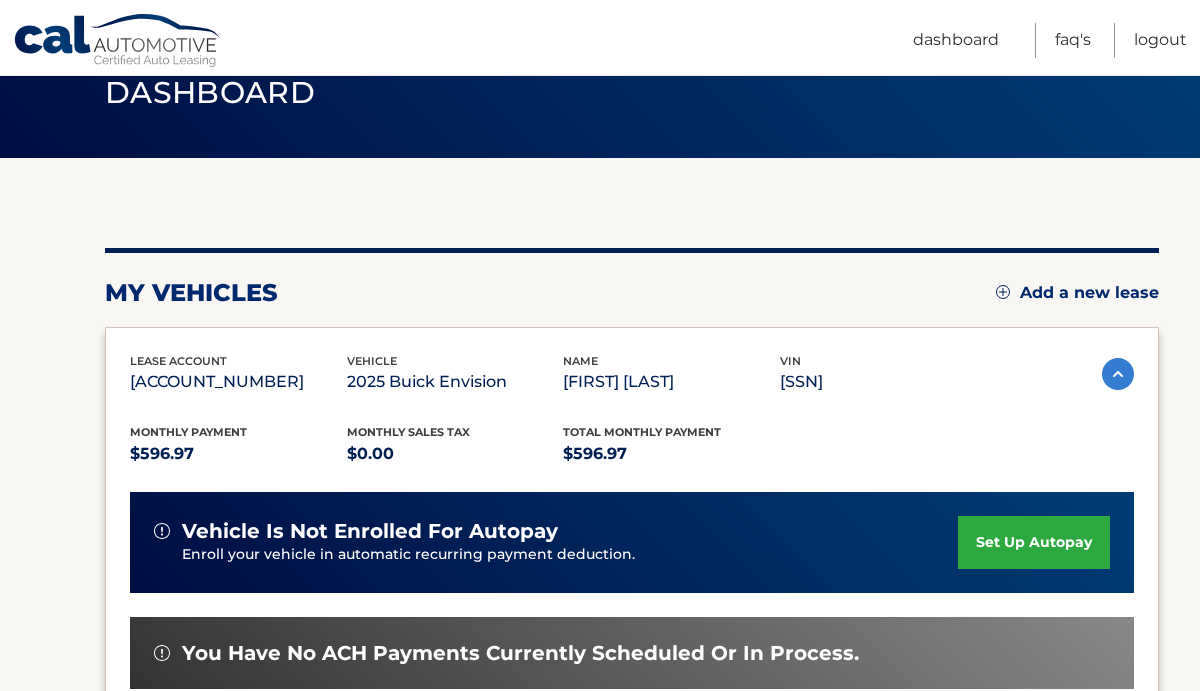 scroll, scrollTop: 115, scrollLeft: 0, axis: vertical 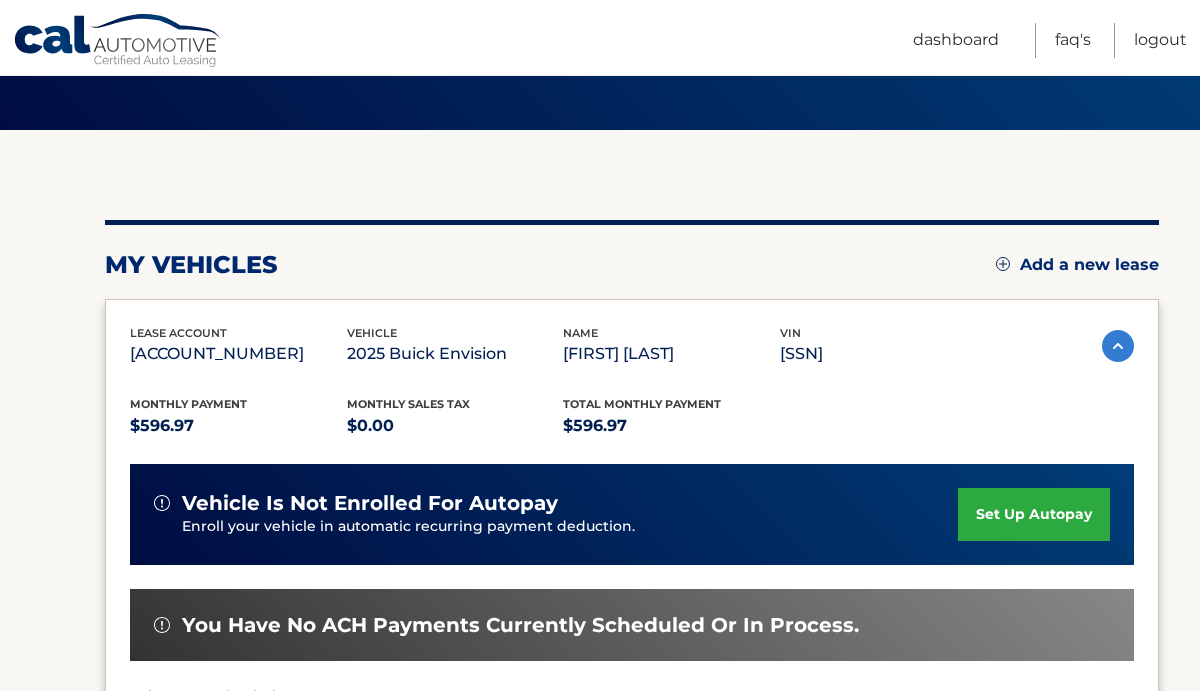 drag, startPoint x: 993, startPoint y: 519, endPoint x: 695, endPoint y: 177, distance: 453.61658 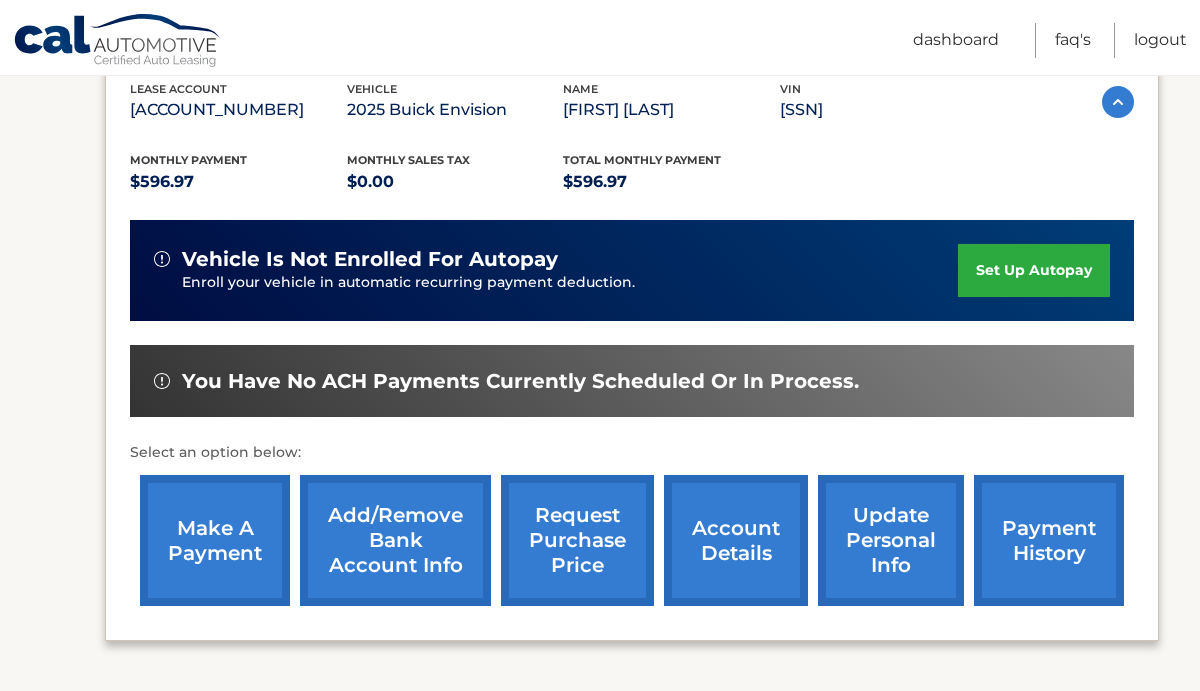 scroll, scrollTop: 391, scrollLeft: 0, axis: vertical 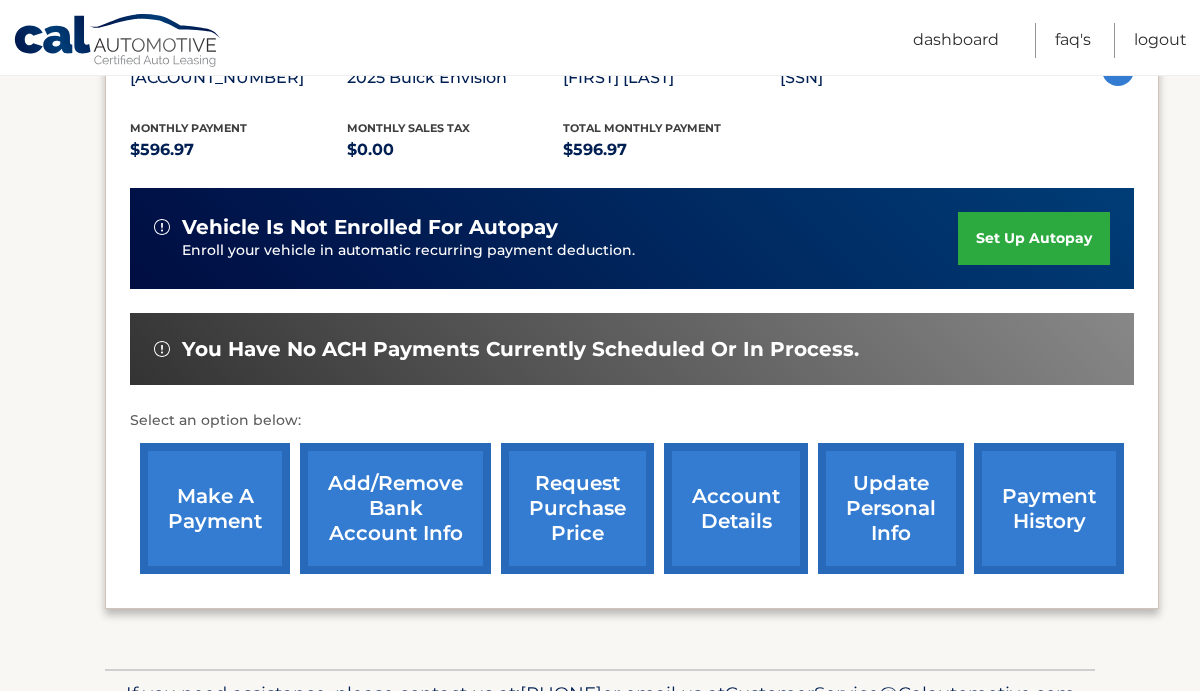 click on "make a payment" at bounding box center (215, 508) 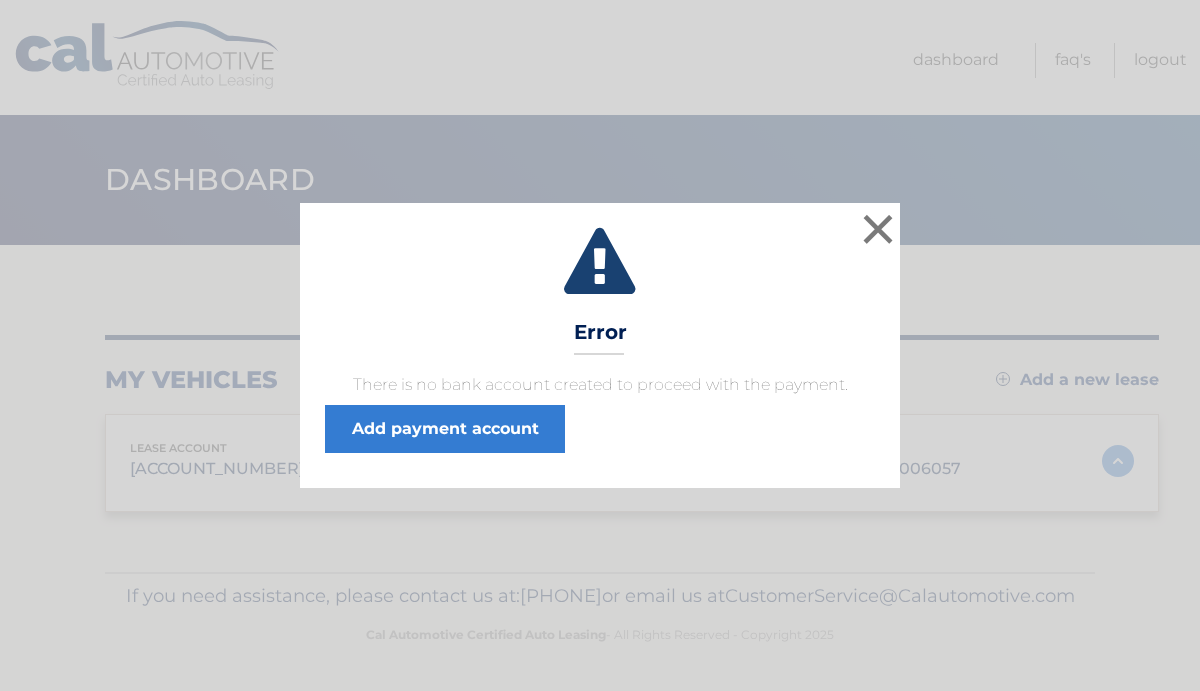 scroll, scrollTop: 0, scrollLeft: 0, axis: both 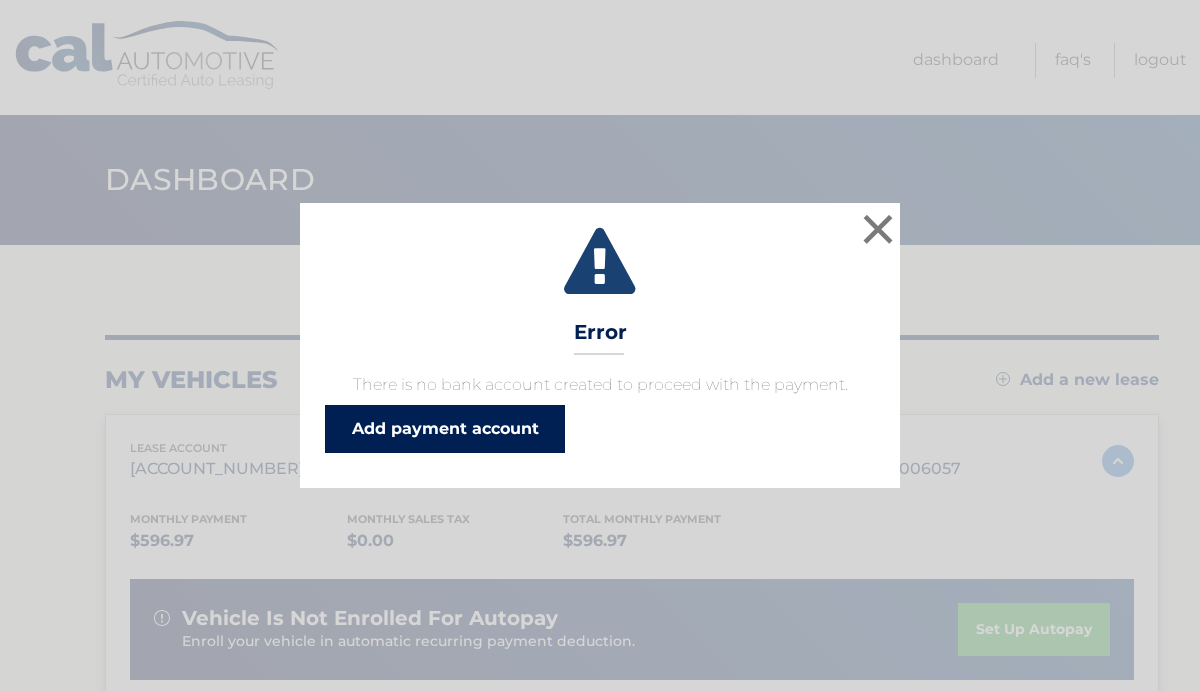 click on "Add payment account" at bounding box center (445, 429) 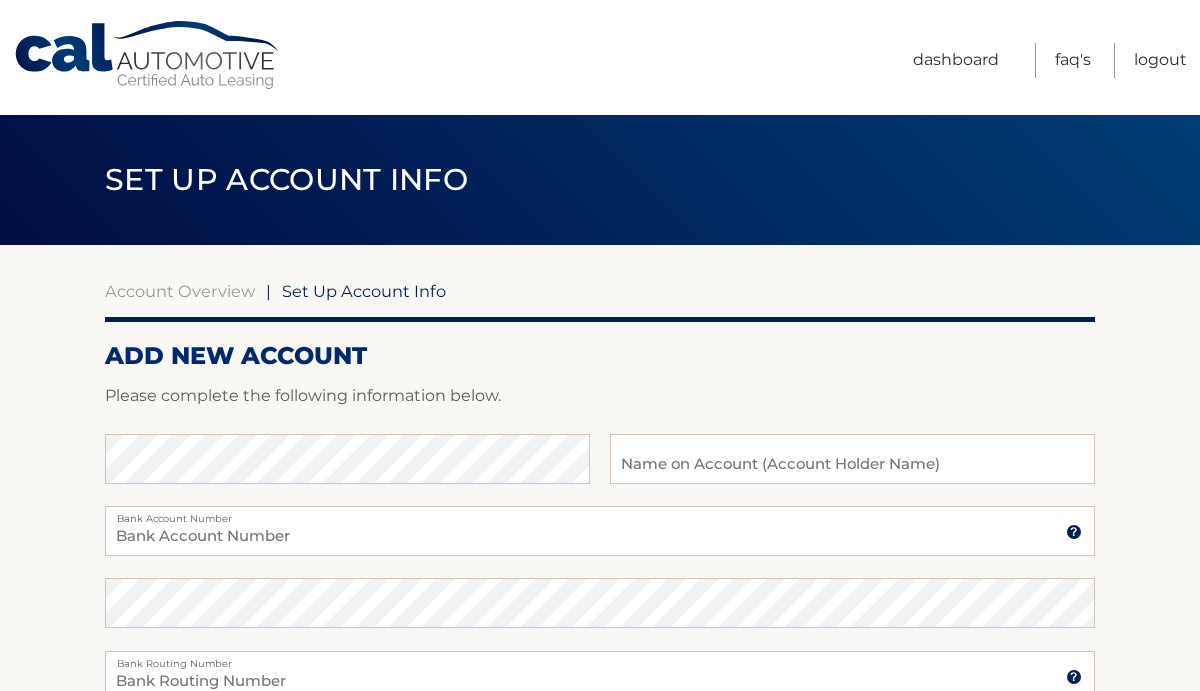 scroll, scrollTop: 0, scrollLeft: 0, axis: both 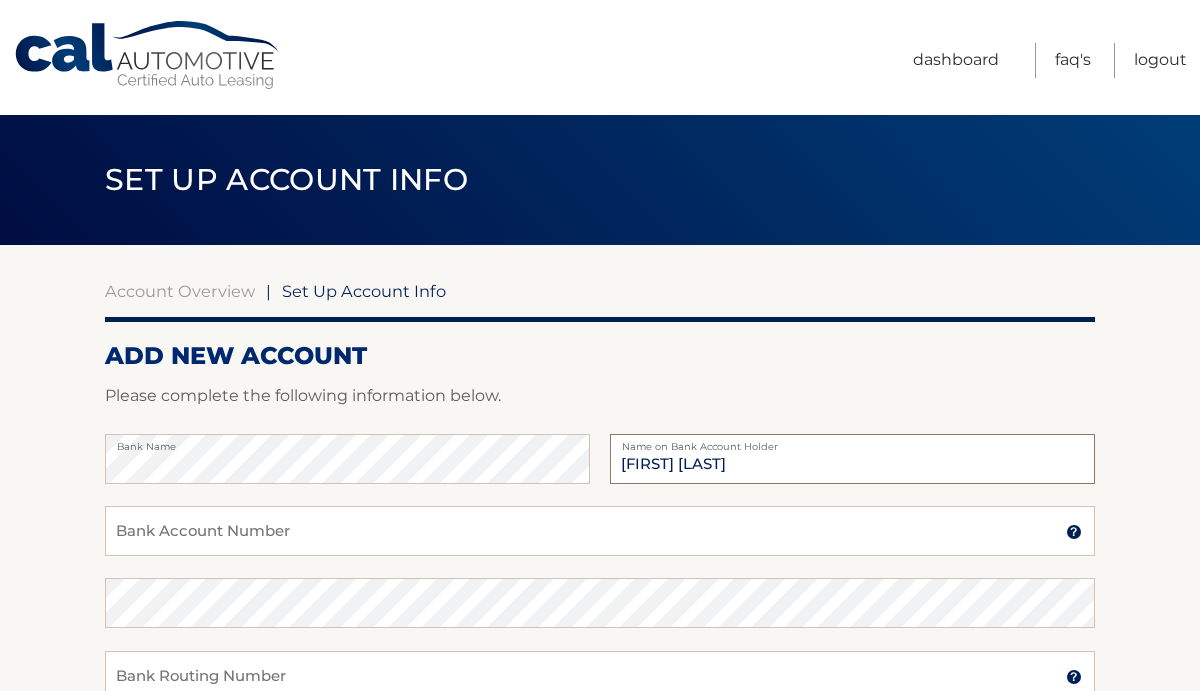 type on "[FIRST] [LAST]" 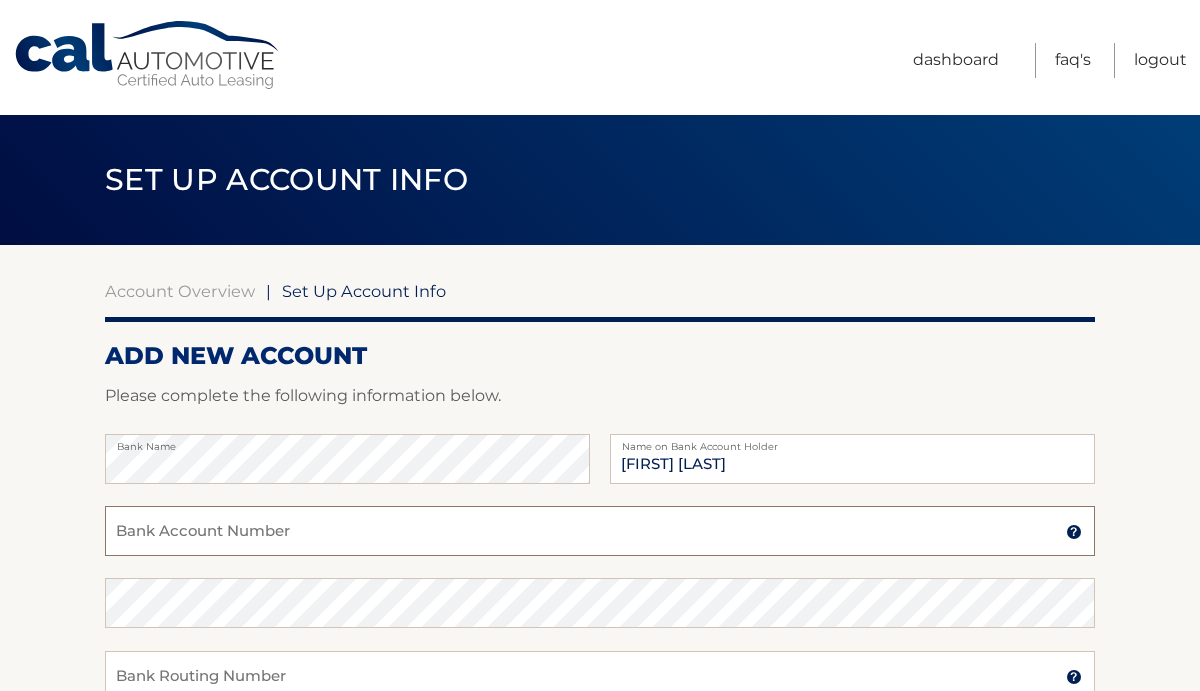 click on "Bank Account Number" at bounding box center (600, 531) 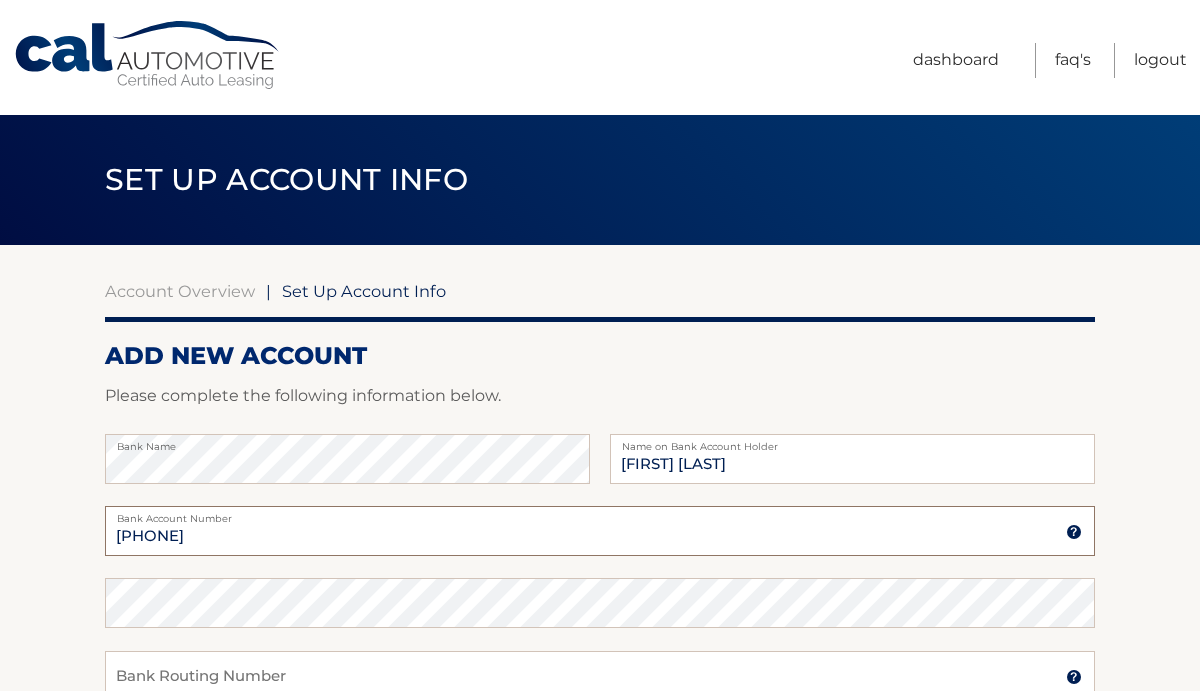 type on "[PHONE]" 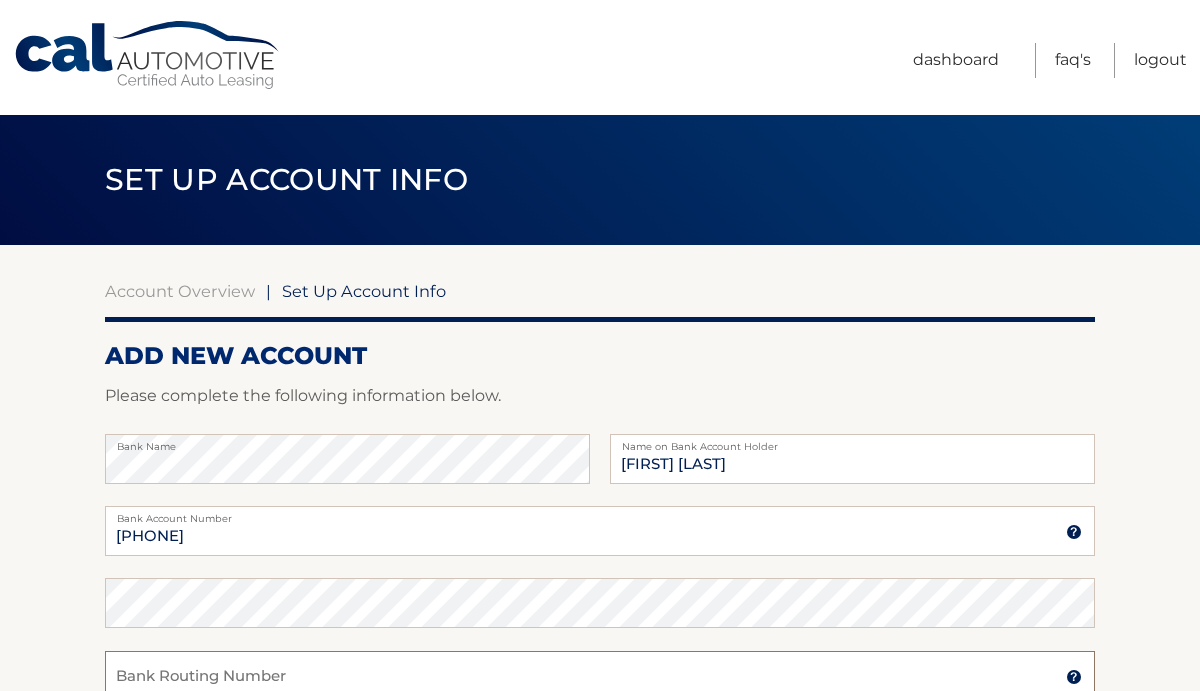 scroll, scrollTop: 9, scrollLeft: 0, axis: vertical 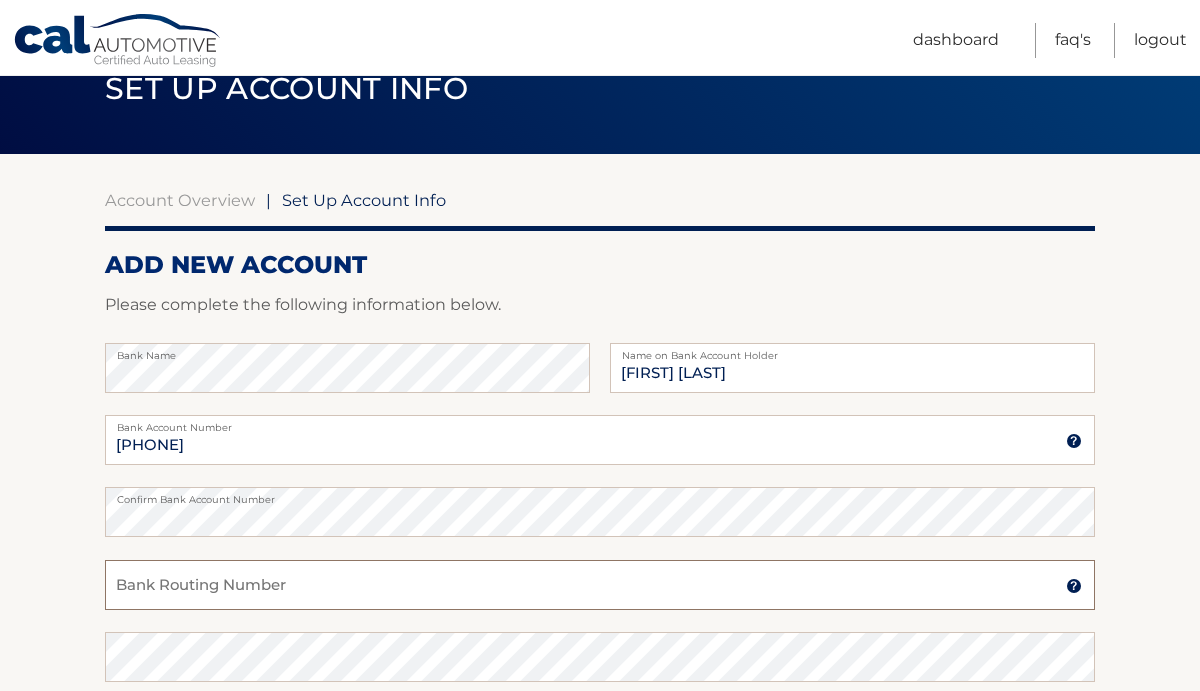 click on "Bank Routing Number" at bounding box center [600, 585] 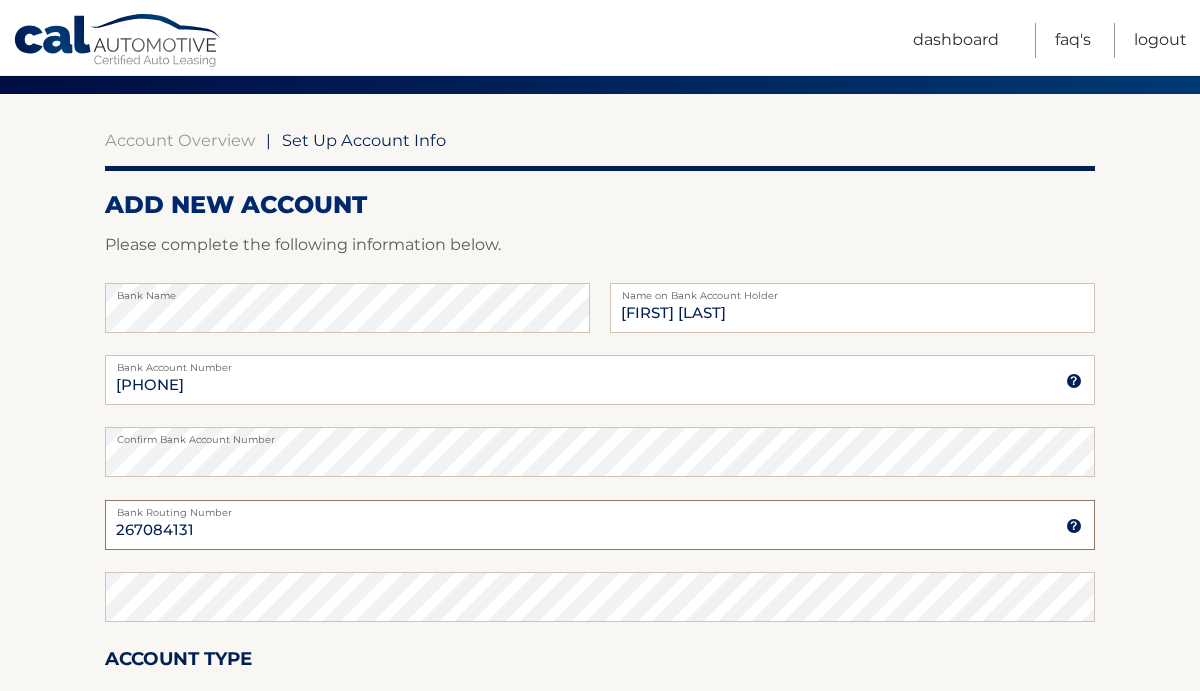 scroll, scrollTop: 157, scrollLeft: 0, axis: vertical 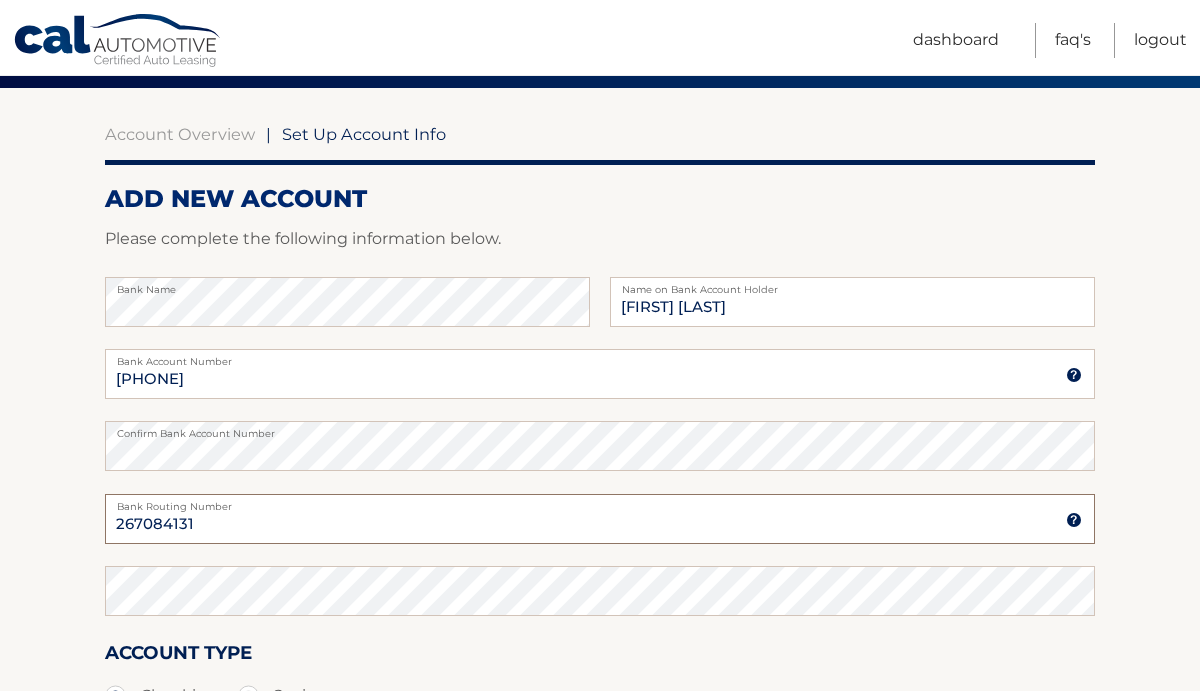 type on "267084131" 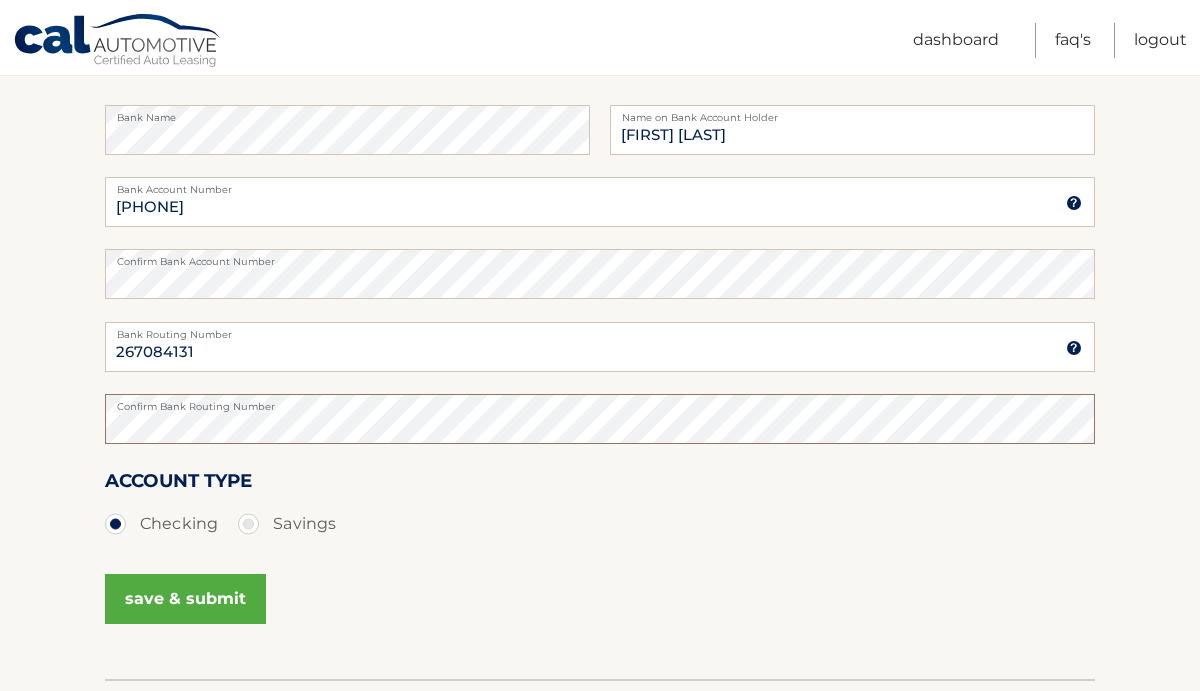 scroll, scrollTop: 469, scrollLeft: 0, axis: vertical 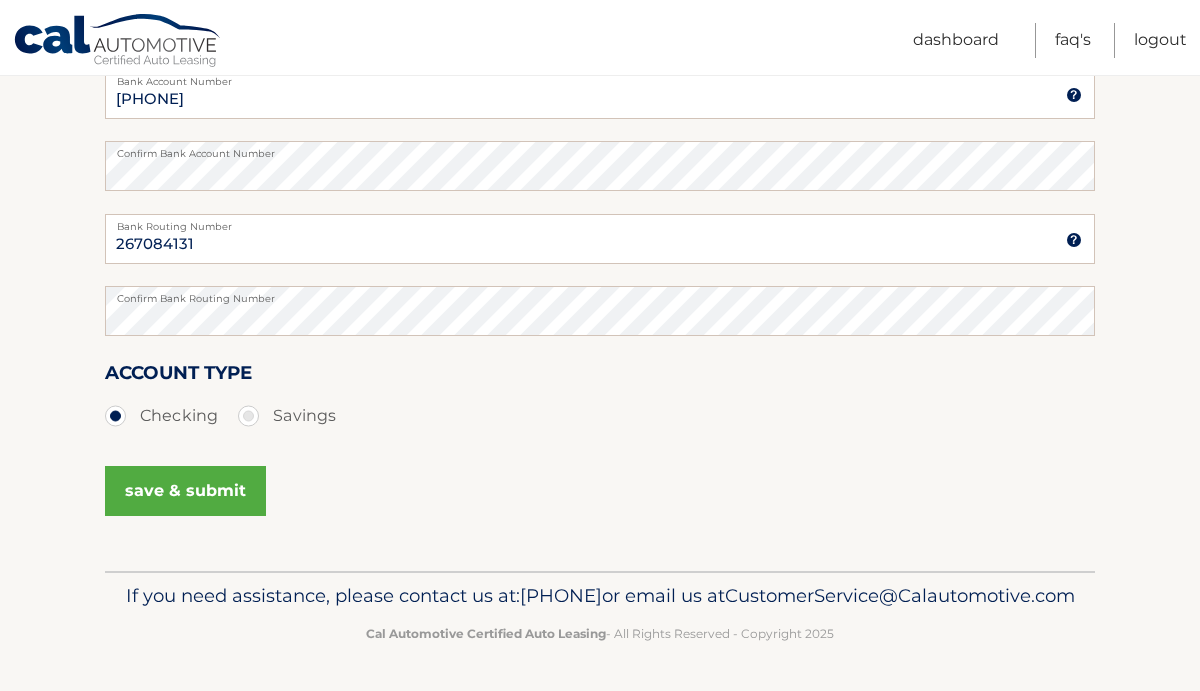 click on "save & submit" at bounding box center [185, 491] 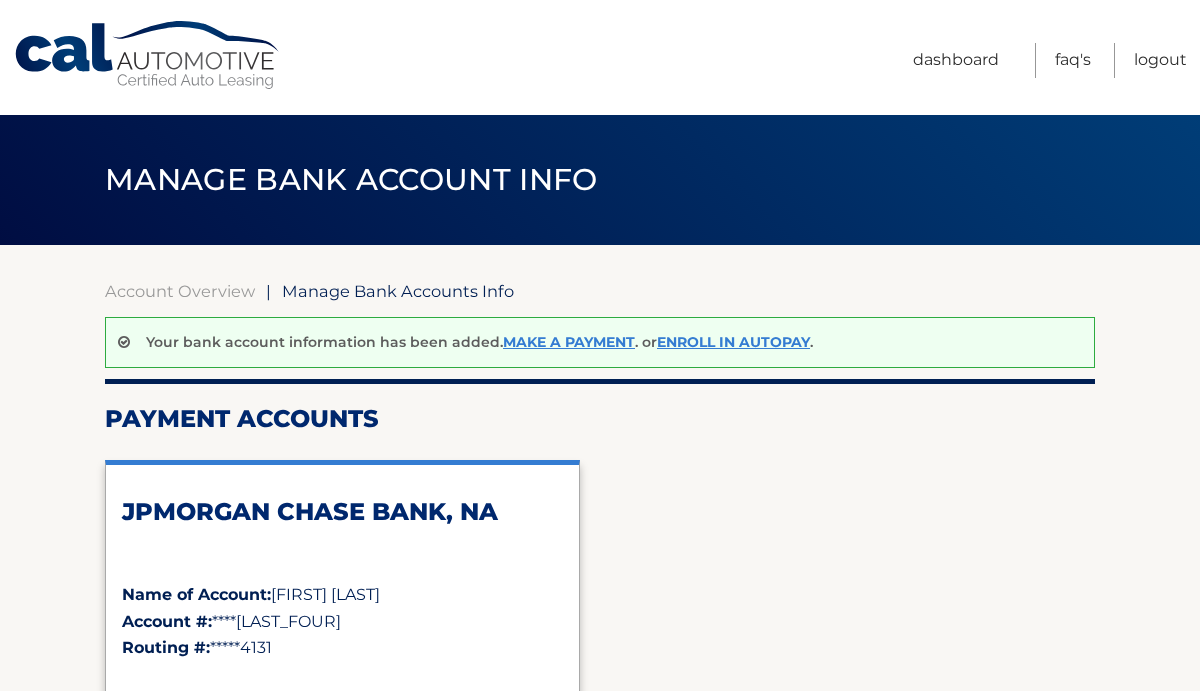 scroll, scrollTop: 0, scrollLeft: 0, axis: both 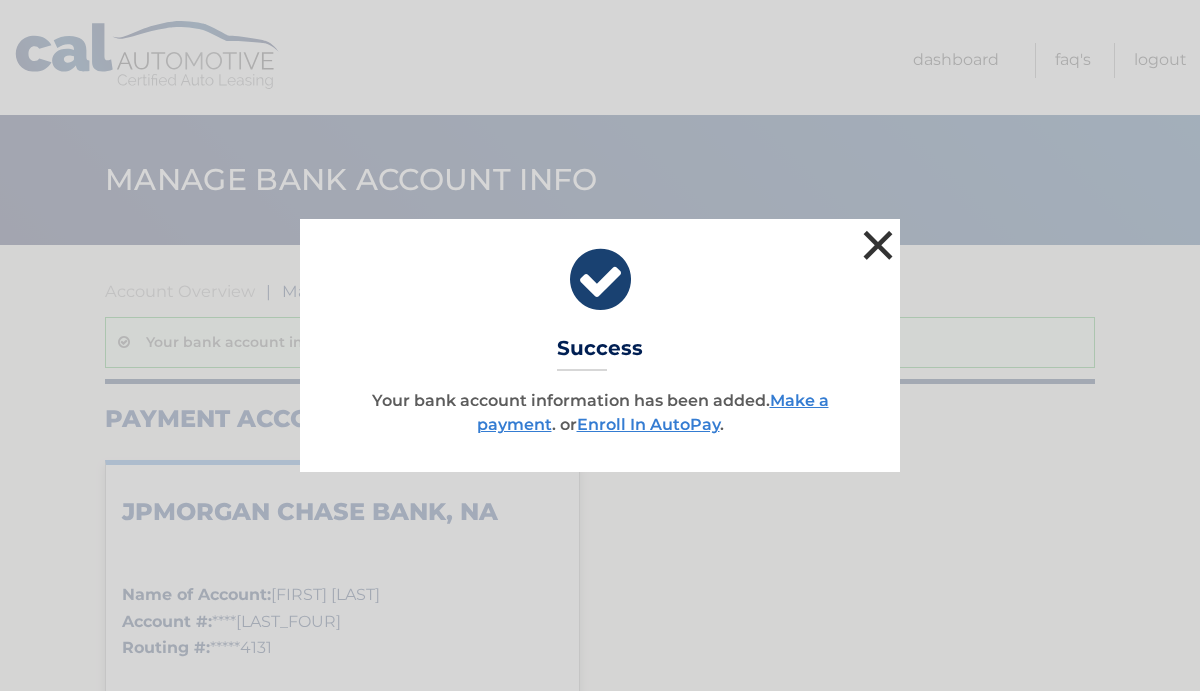 click on "×" at bounding box center (878, 245) 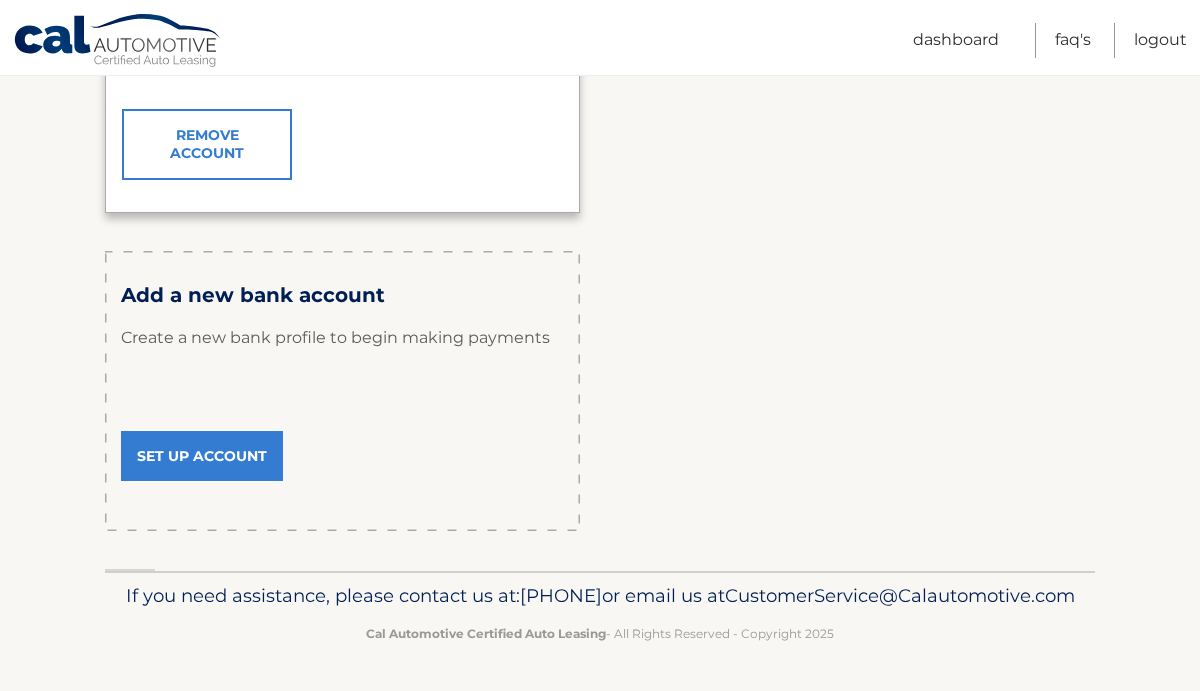 scroll, scrollTop: 0, scrollLeft: 0, axis: both 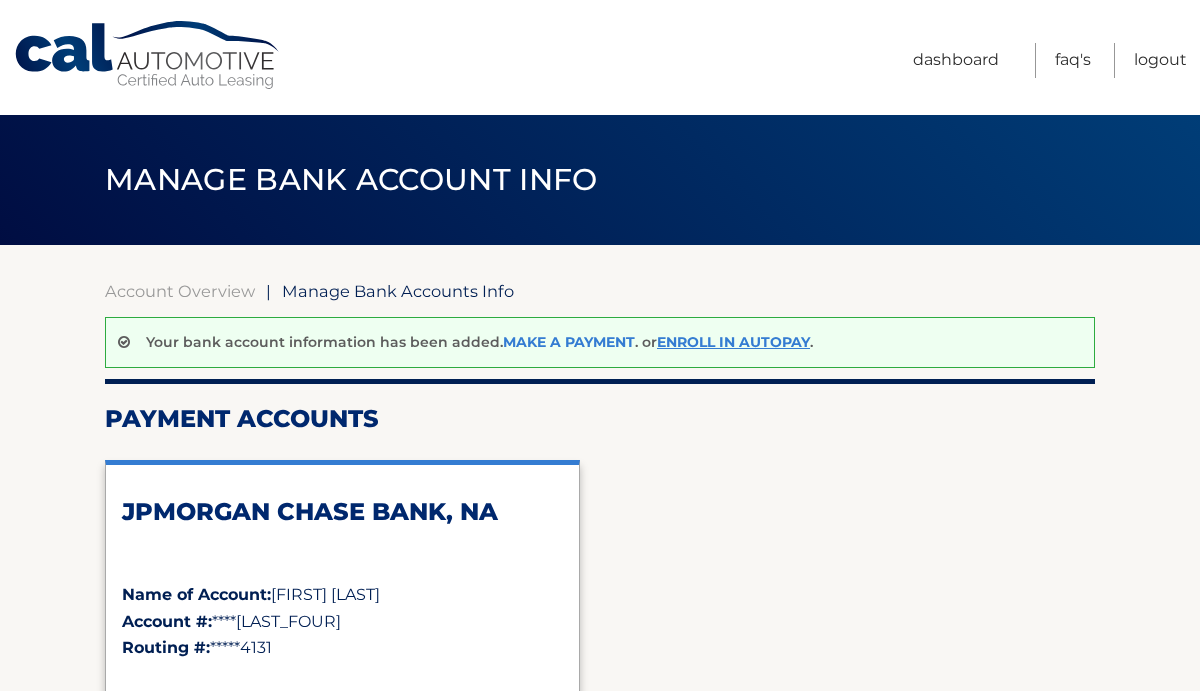 click on "Make a payment" at bounding box center (569, 342) 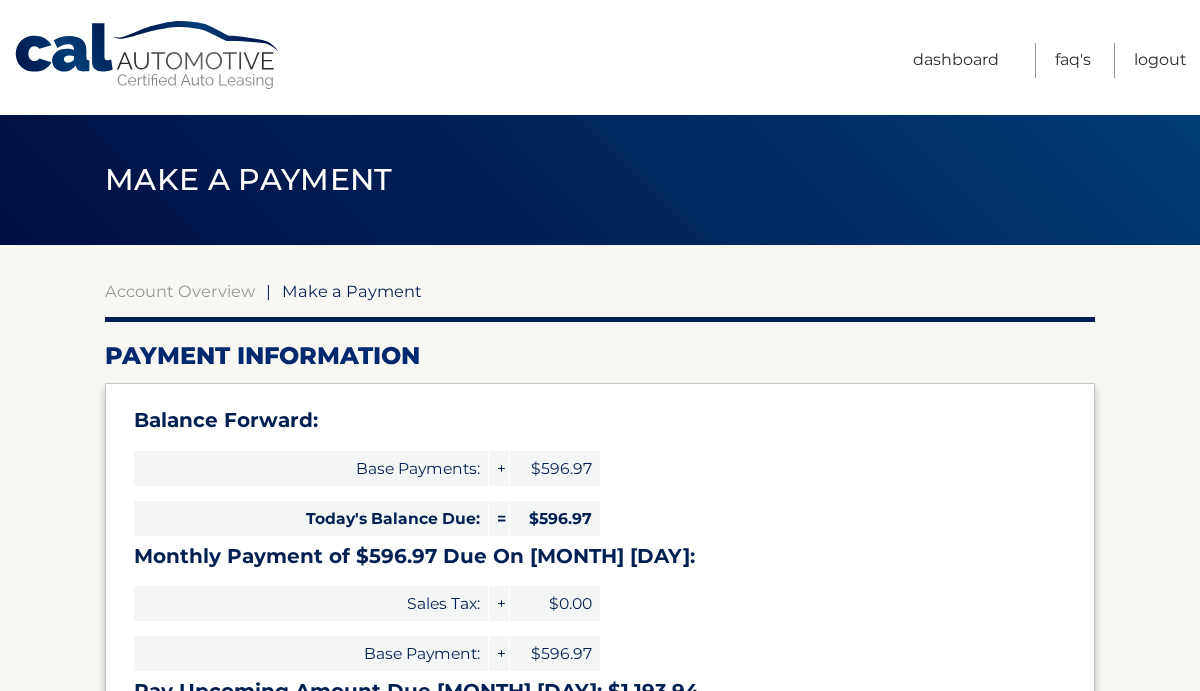 select on "ZjAwYzFkOGUtMzU3Zi00Mzk5LTkwNDgtMWNhOWExNDA0YzBj" 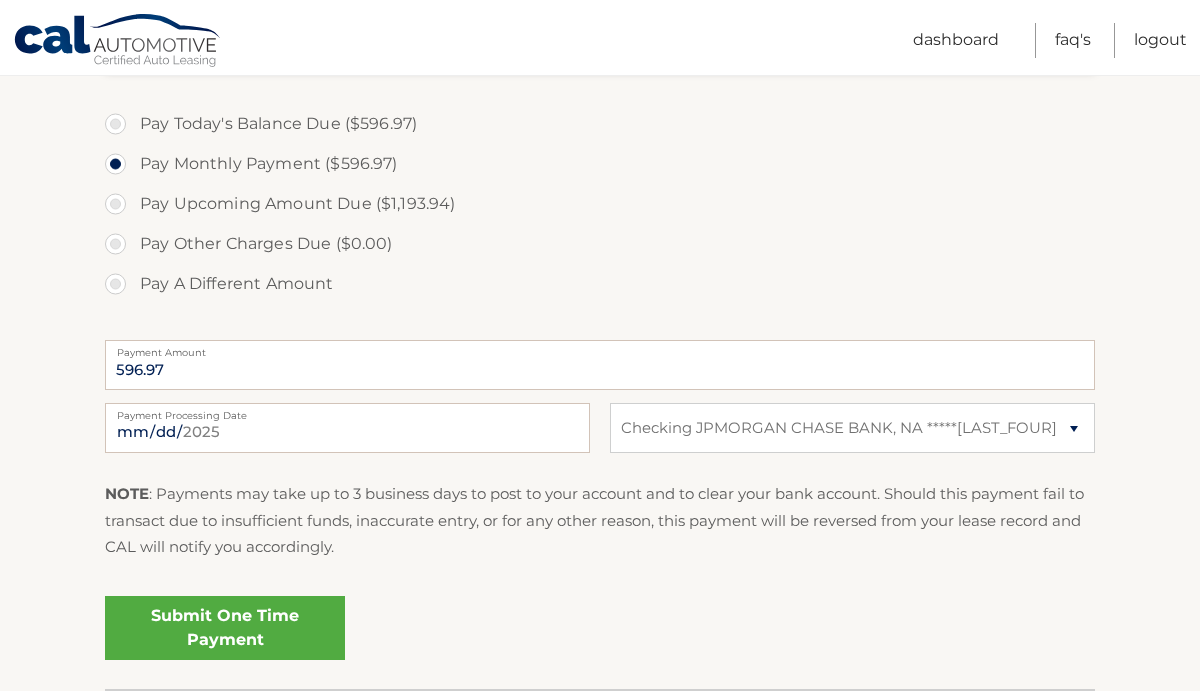 scroll, scrollTop: 692, scrollLeft: 0, axis: vertical 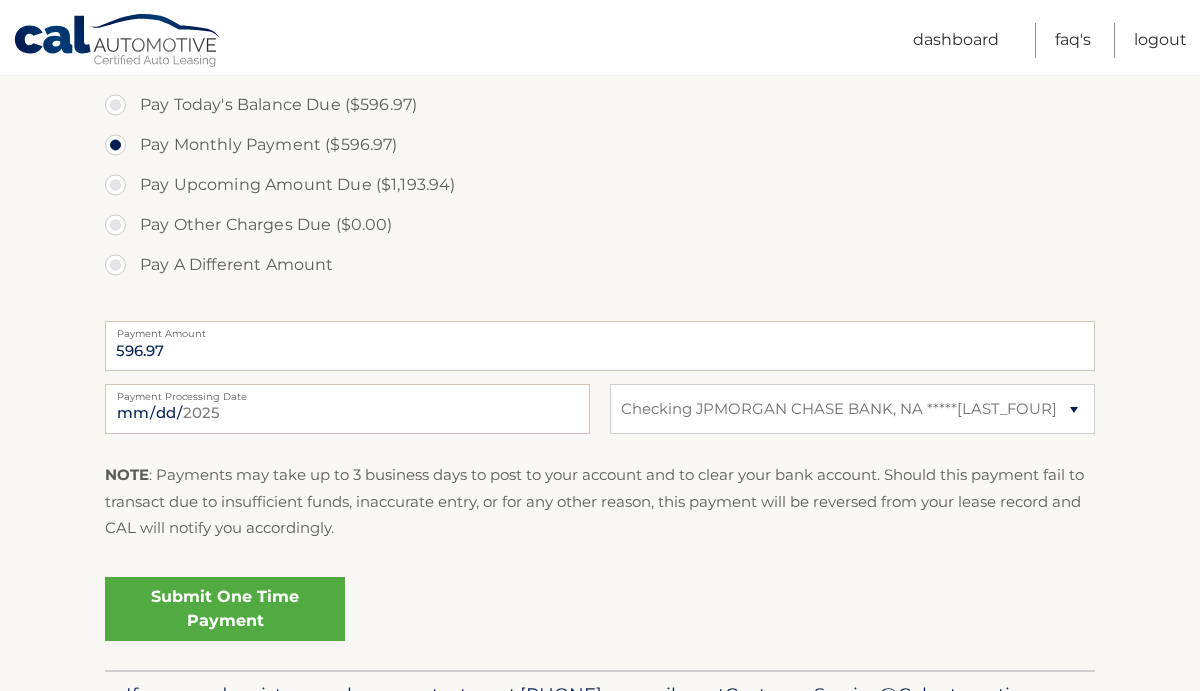 click on "Submit One Time Payment" at bounding box center (225, 609) 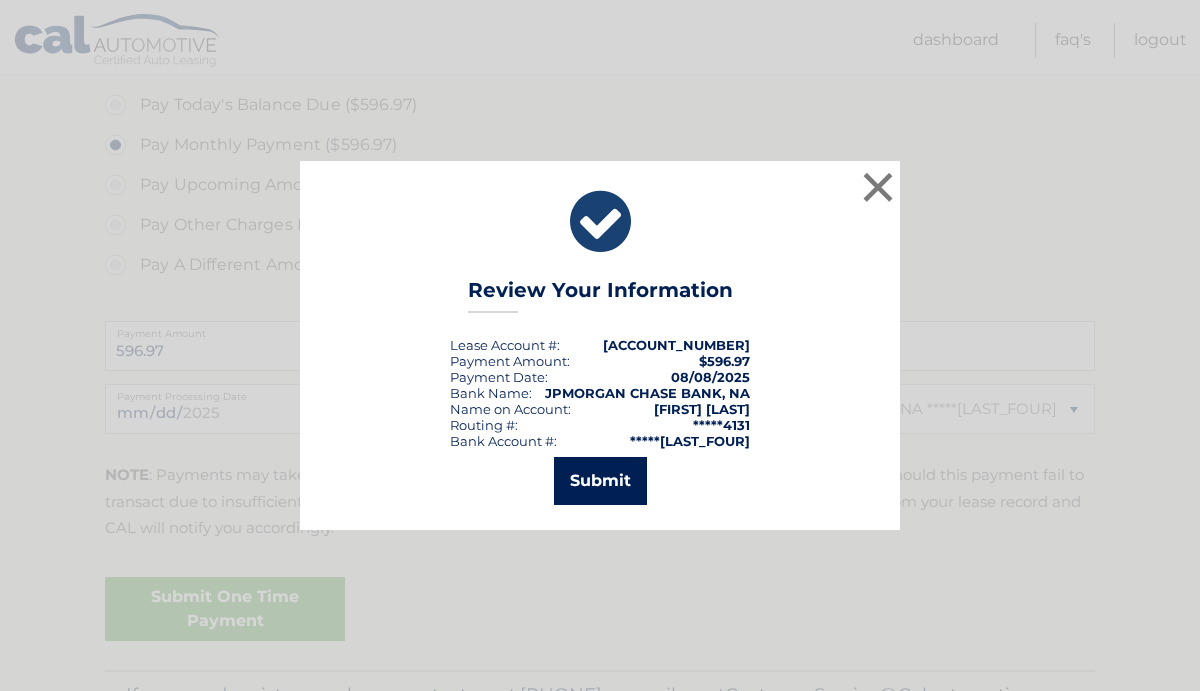 click on "Submit" at bounding box center (600, 481) 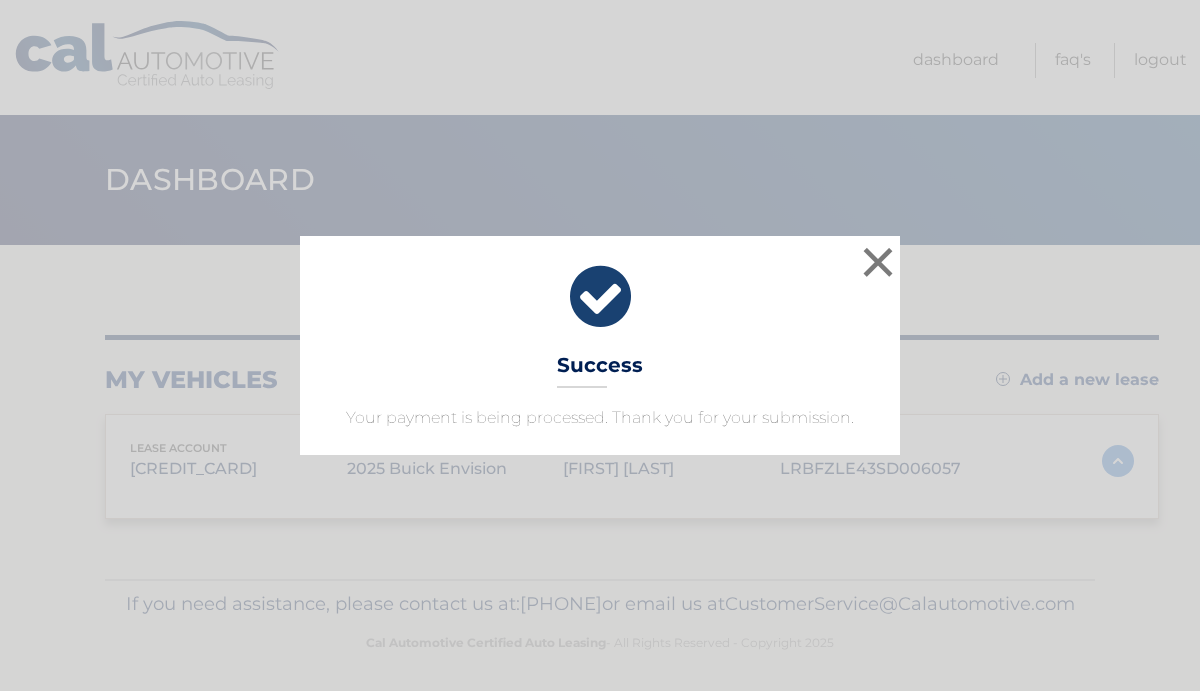 scroll, scrollTop: 0, scrollLeft: 0, axis: both 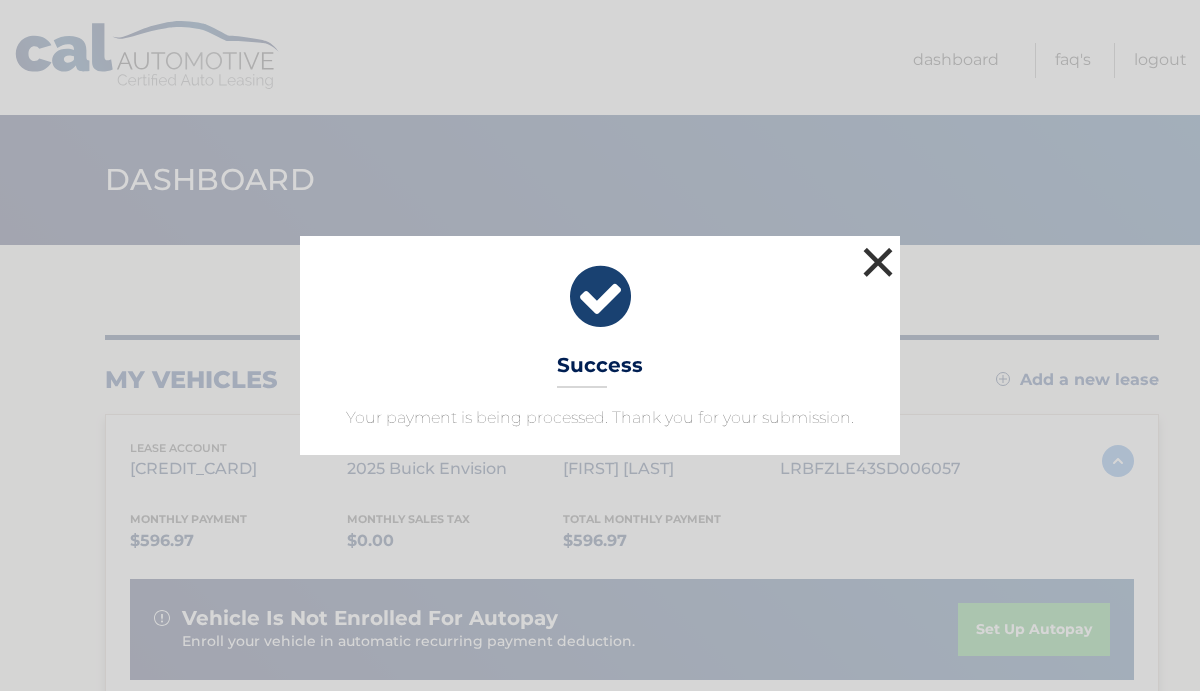 click on "×" at bounding box center (878, 262) 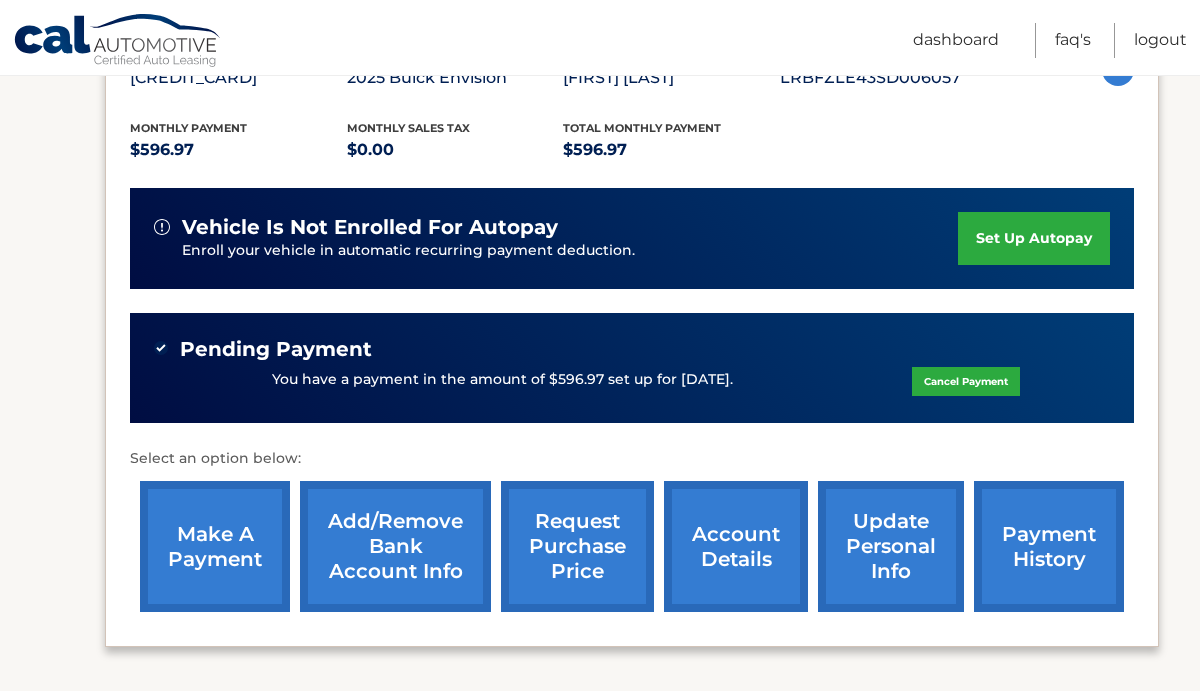 scroll, scrollTop: 439, scrollLeft: 0, axis: vertical 